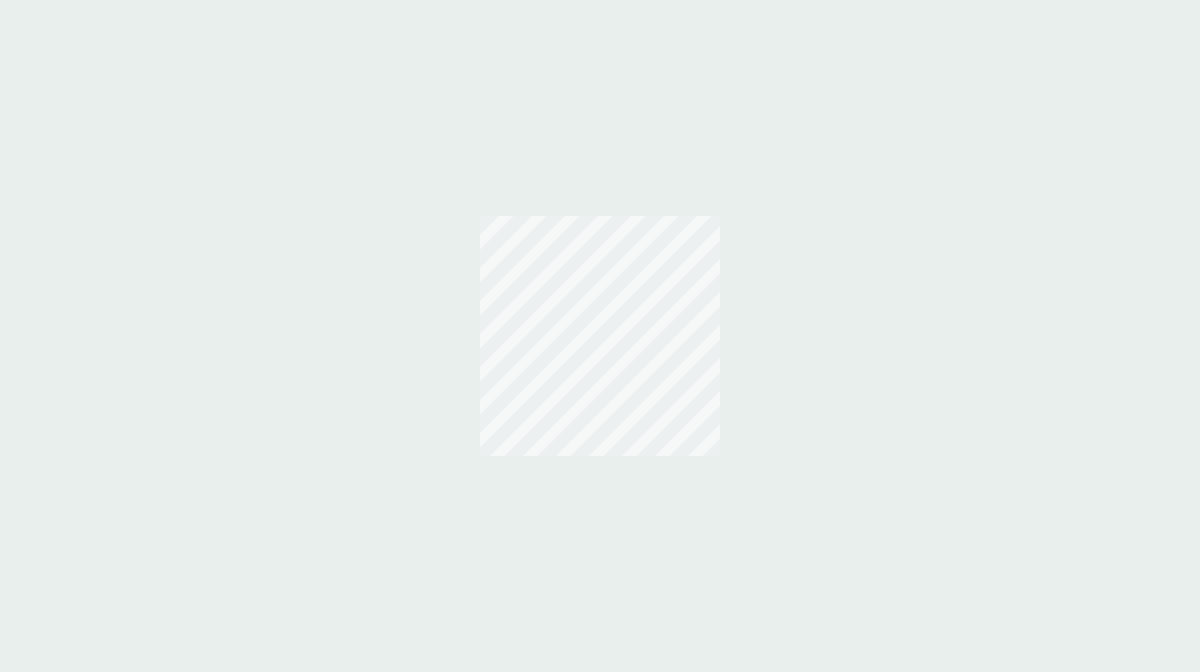 scroll, scrollTop: 0, scrollLeft: 0, axis: both 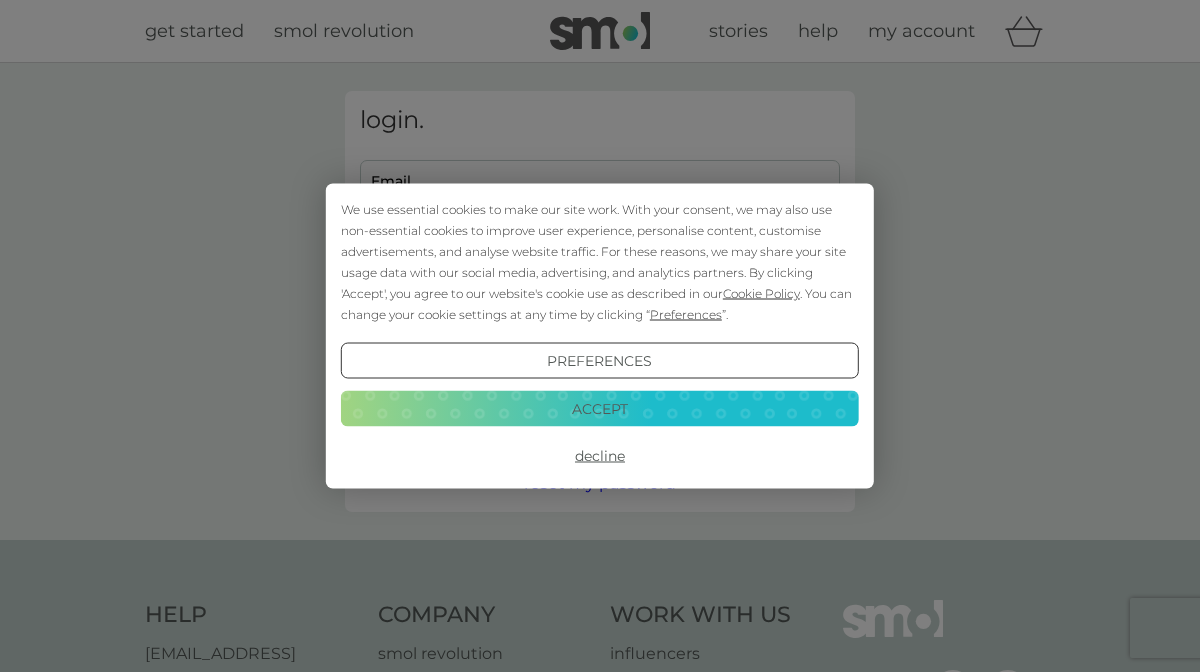 click on "Accept" at bounding box center [600, 408] 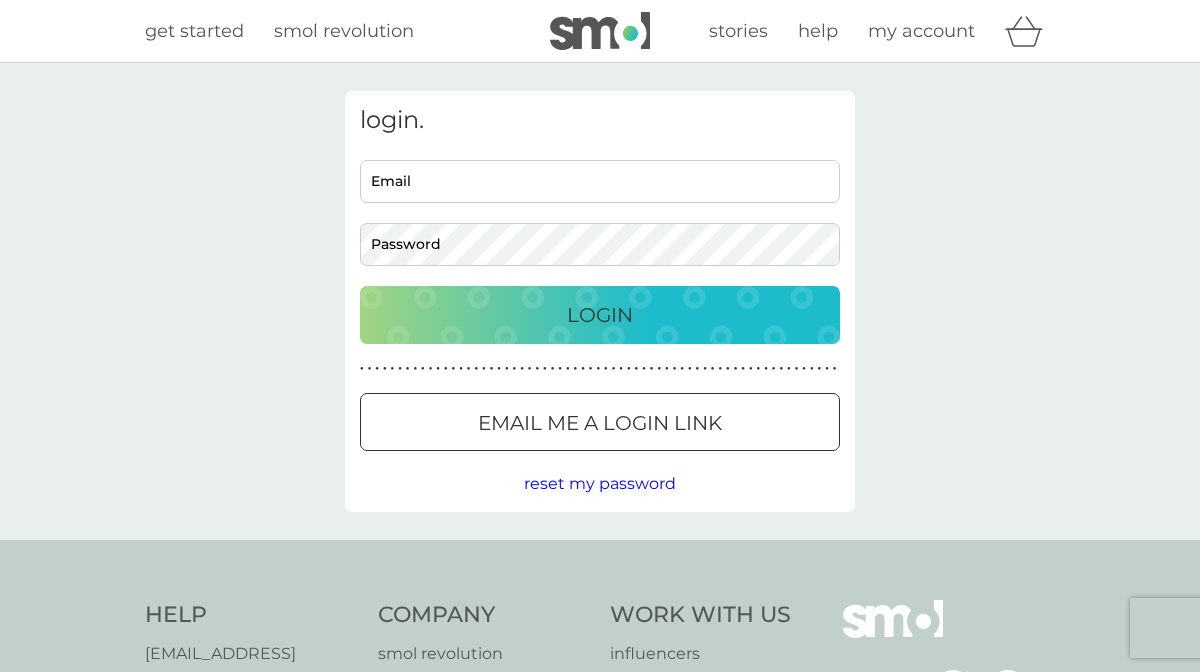 click on "Email" at bounding box center (600, 181) 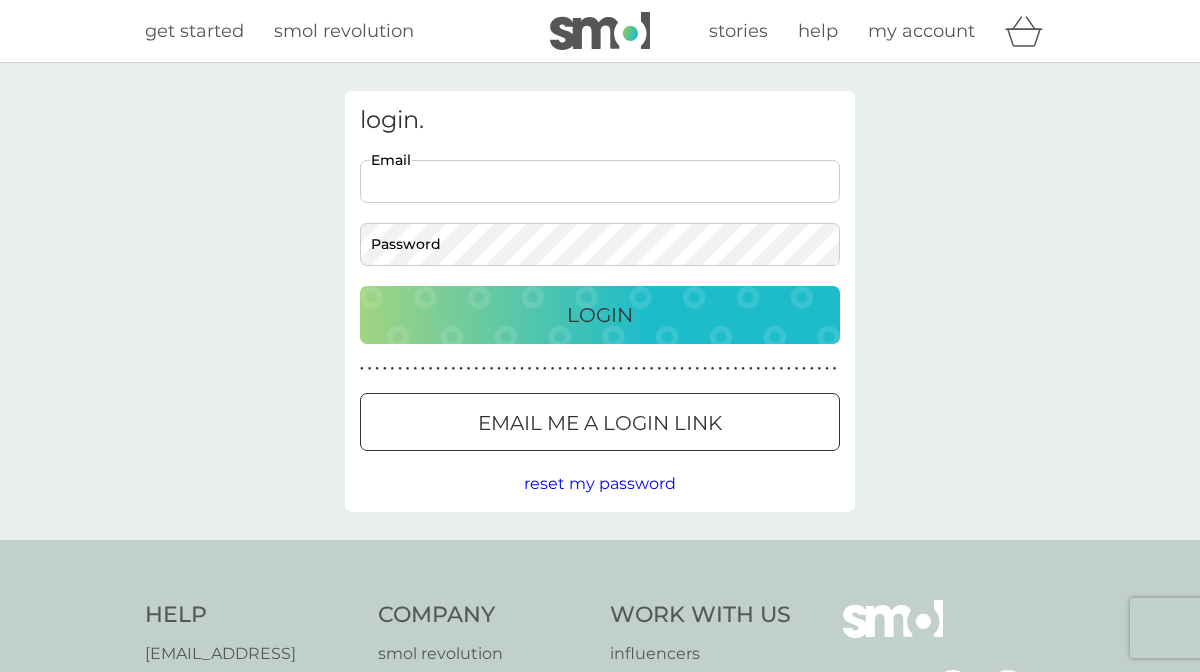 scroll, scrollTop: 0, scrollLeft: 0, axis: both 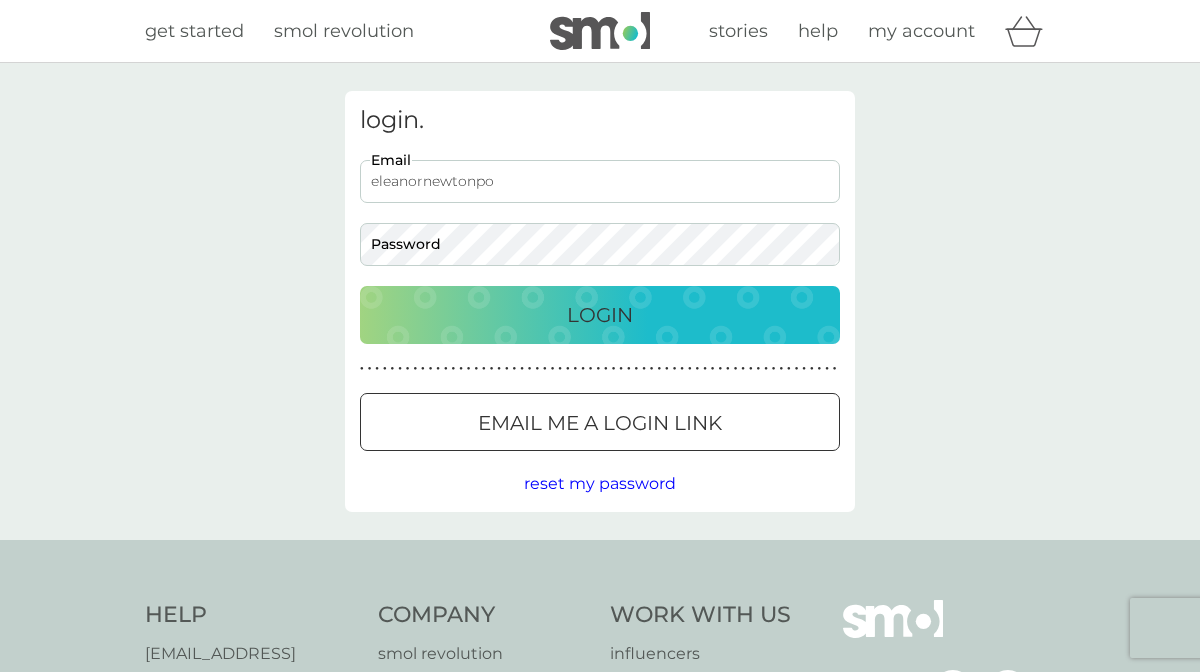 click on "eleanornewtonpo" at bounding box center [600, 181] 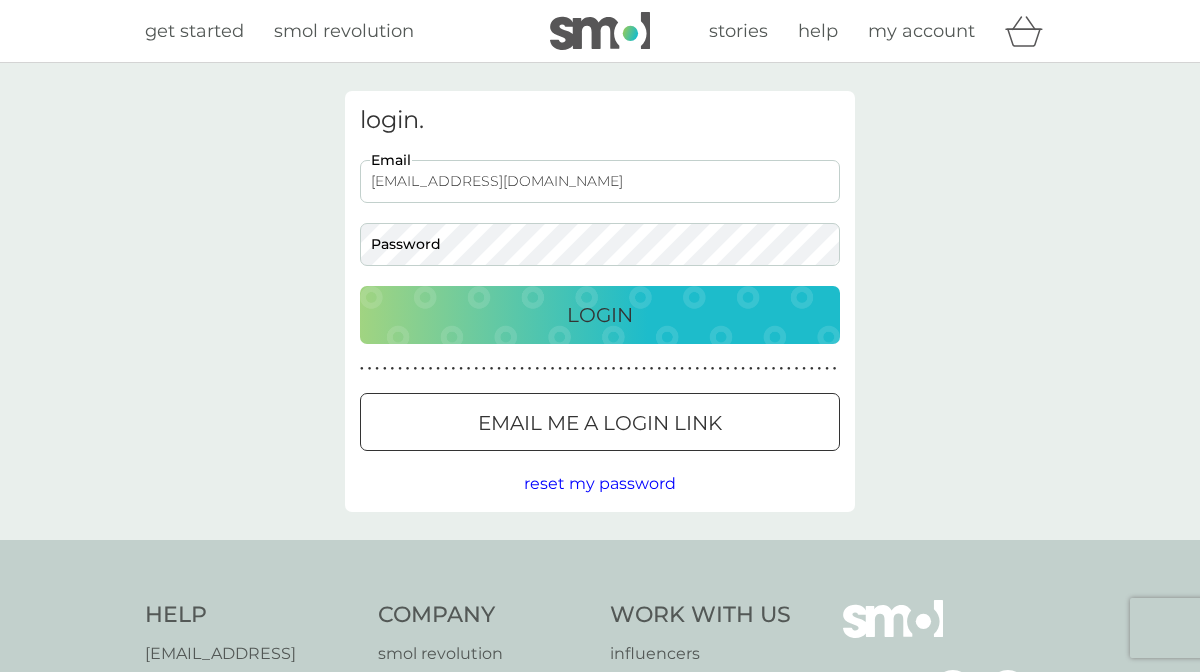 type on "eleanornewtonportfolio@gmail.com" 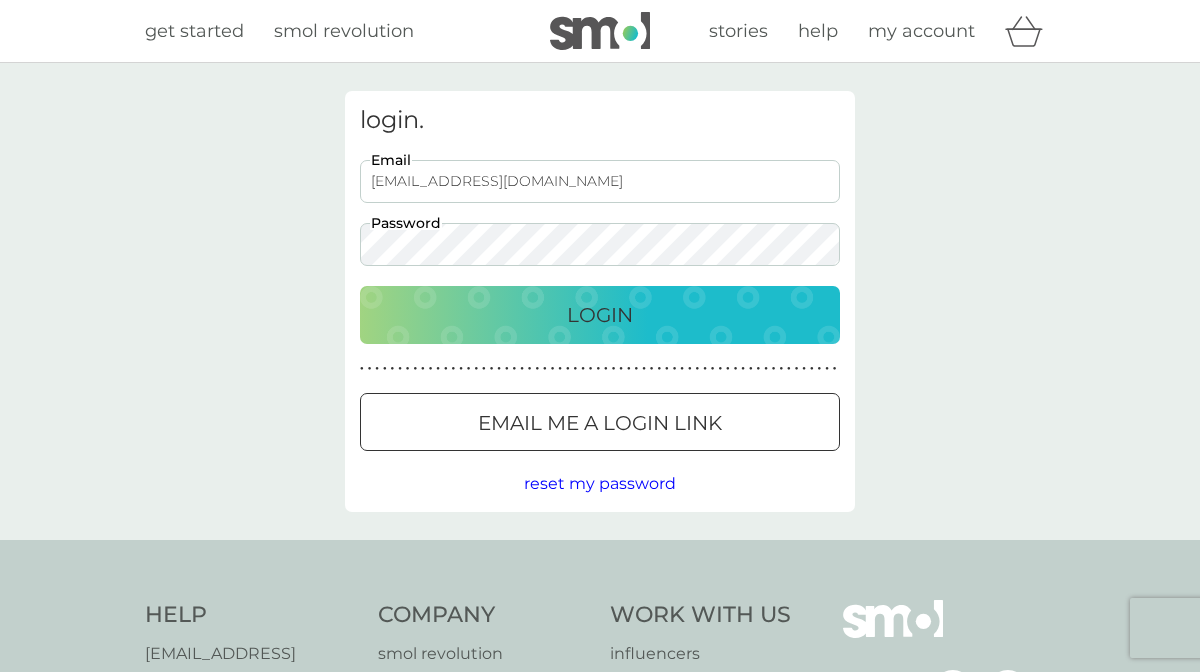 click on "Login" at bounding box center [600, 315] 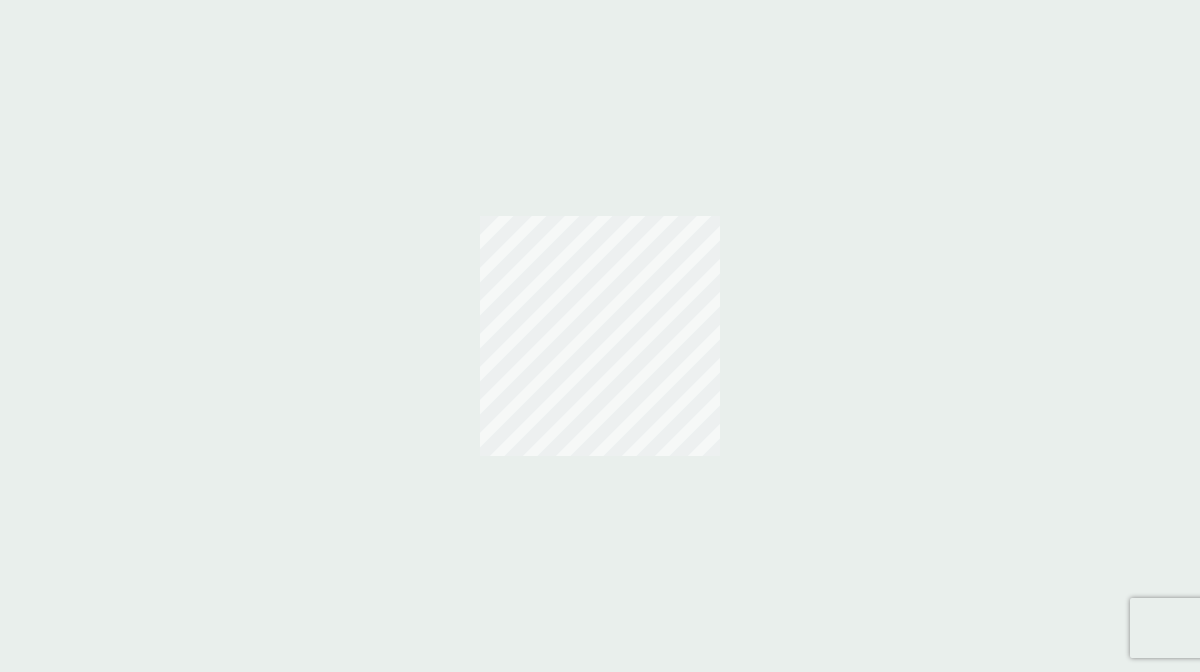 scroll, scrollTop: 0, scrollLeft: 0, axis: both 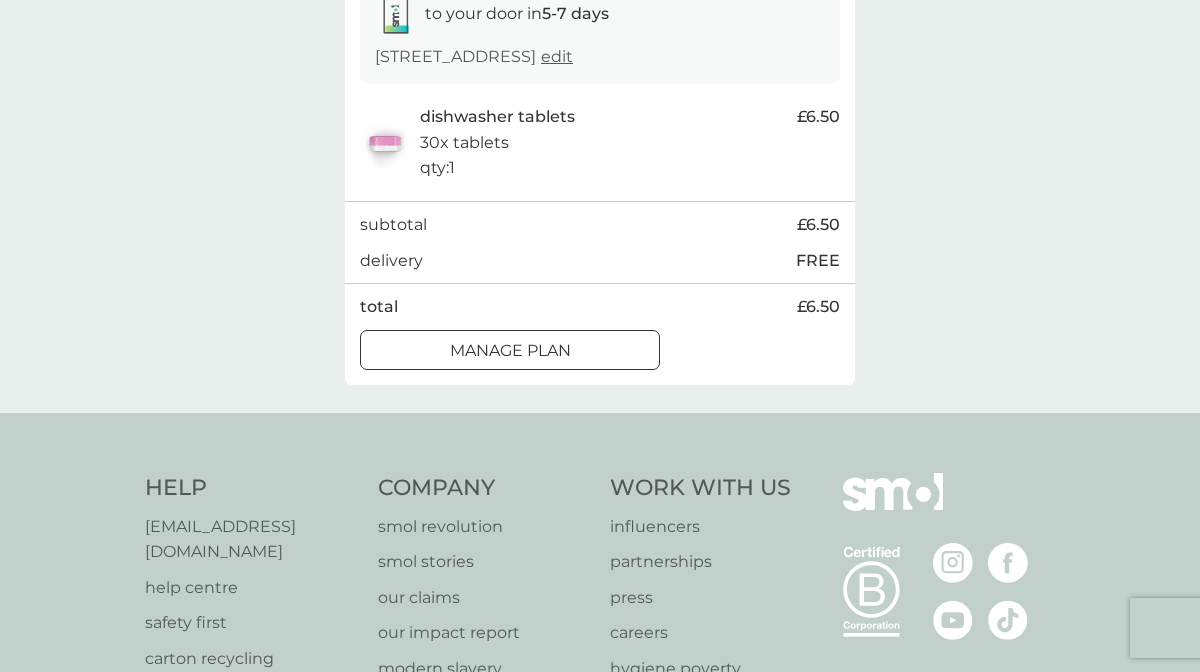 click on "Manage plan" at bounding box center (510, 351) 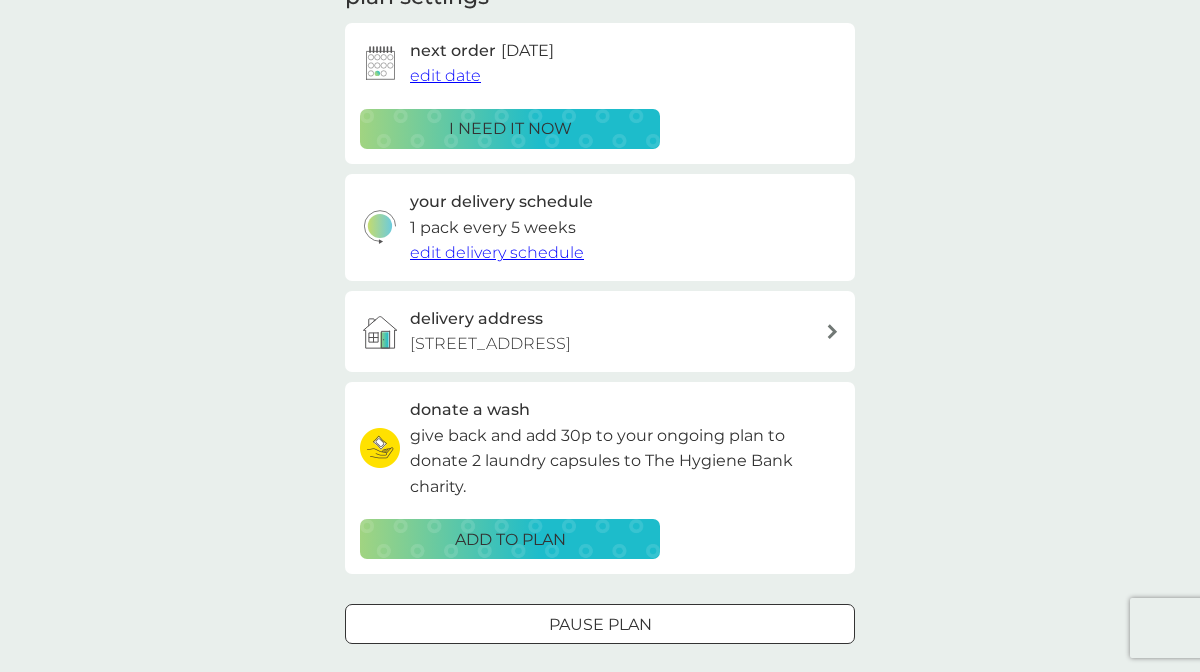 scroll, scrollTop: 317, scrollLeft: 0, axis: vertical 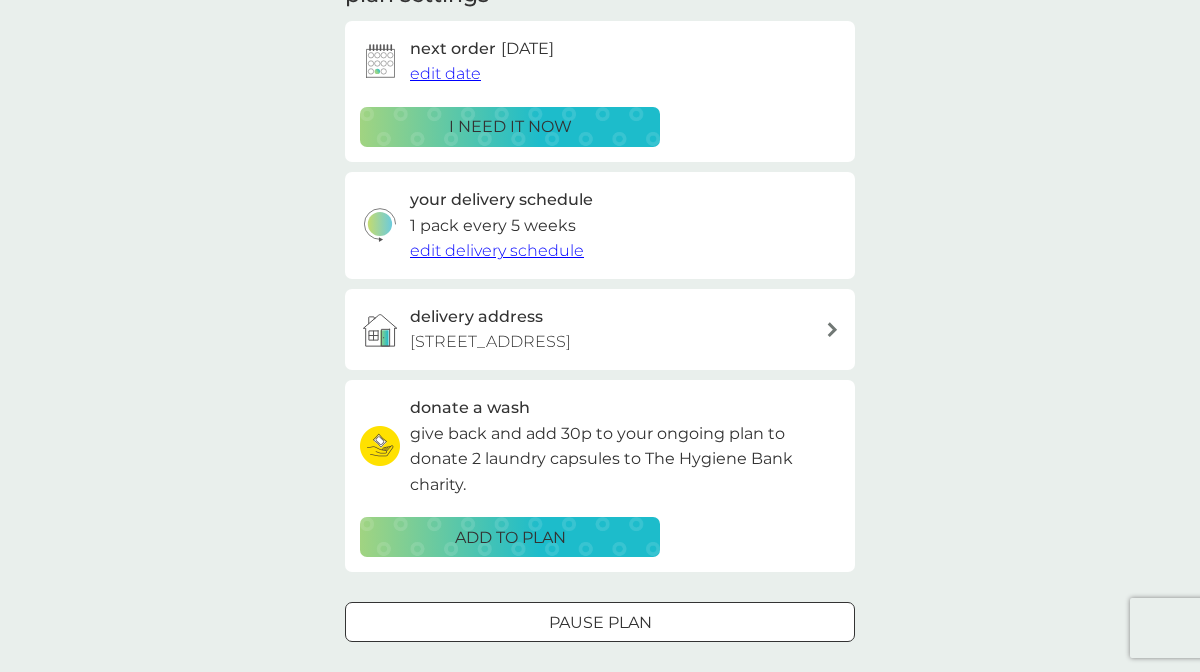 click on "edit delivery schedule" at bounding box center (497, 250) 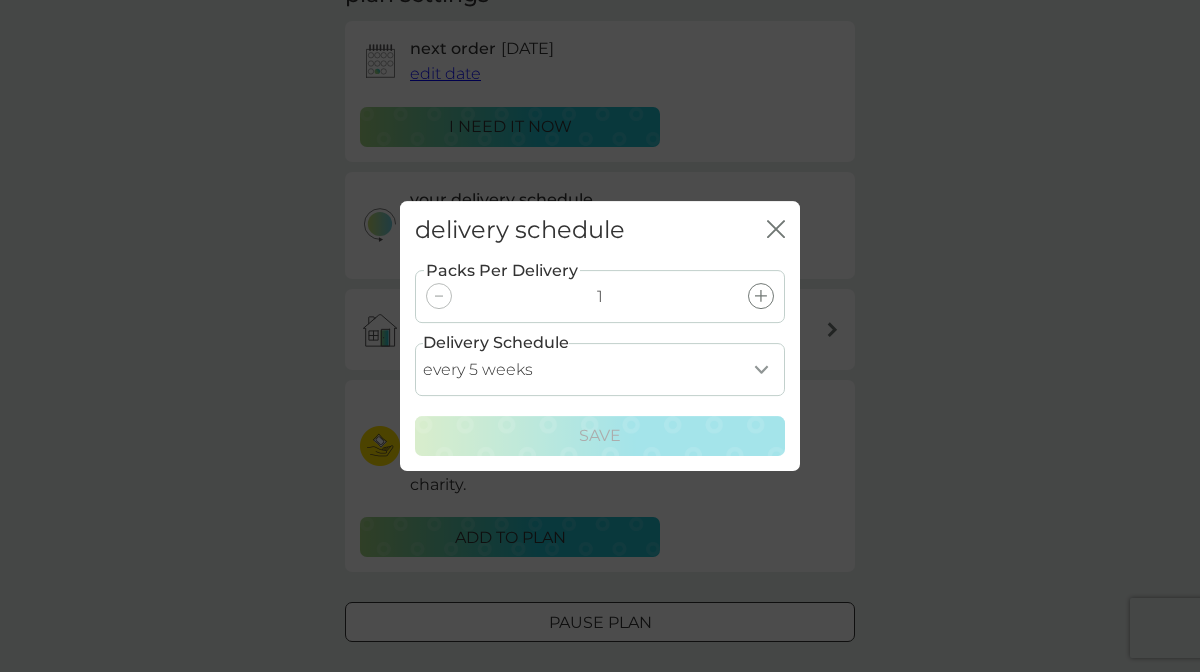 click on "every 1 week every 2 weeks every 3 weeks every 4 weeks every 5 weeks every 6 weeks every 7 weeks every 8 weeks every 9 weeks every 10 weeks every 11 weeks every 12 weeks every 13 weeks every 14 weeks every 15 weeks every 16 weeks every 17 weeks" at bounding box center (600, 369) 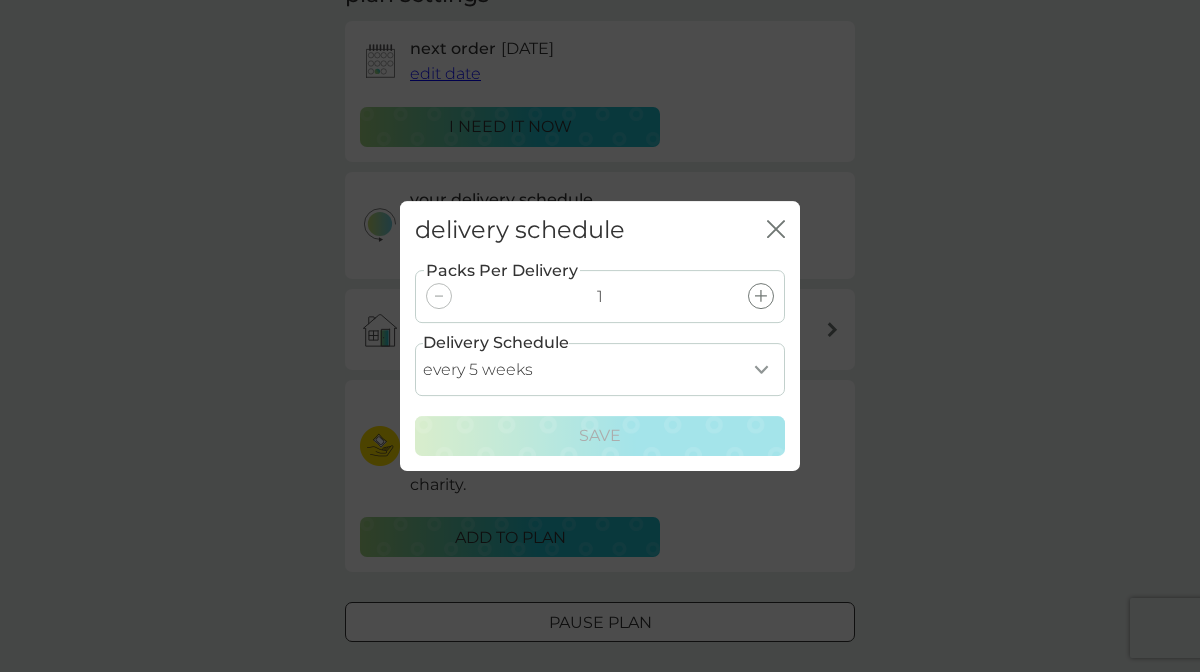 select on "56" 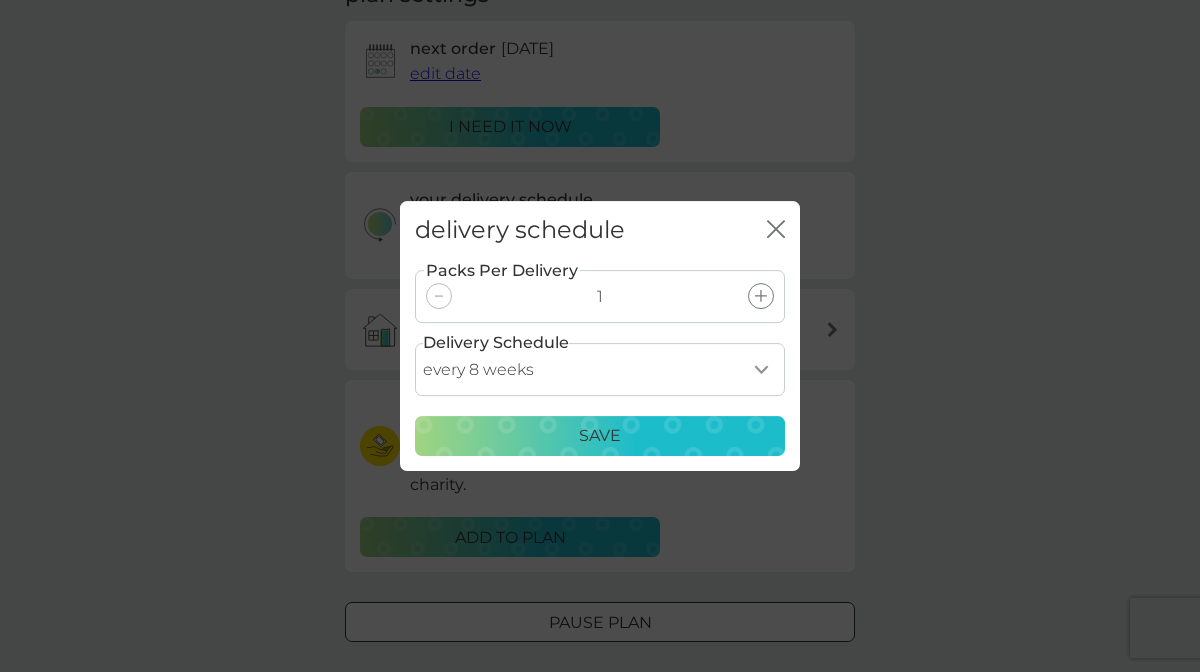 click on "Save" at bounding box center [600, 436] 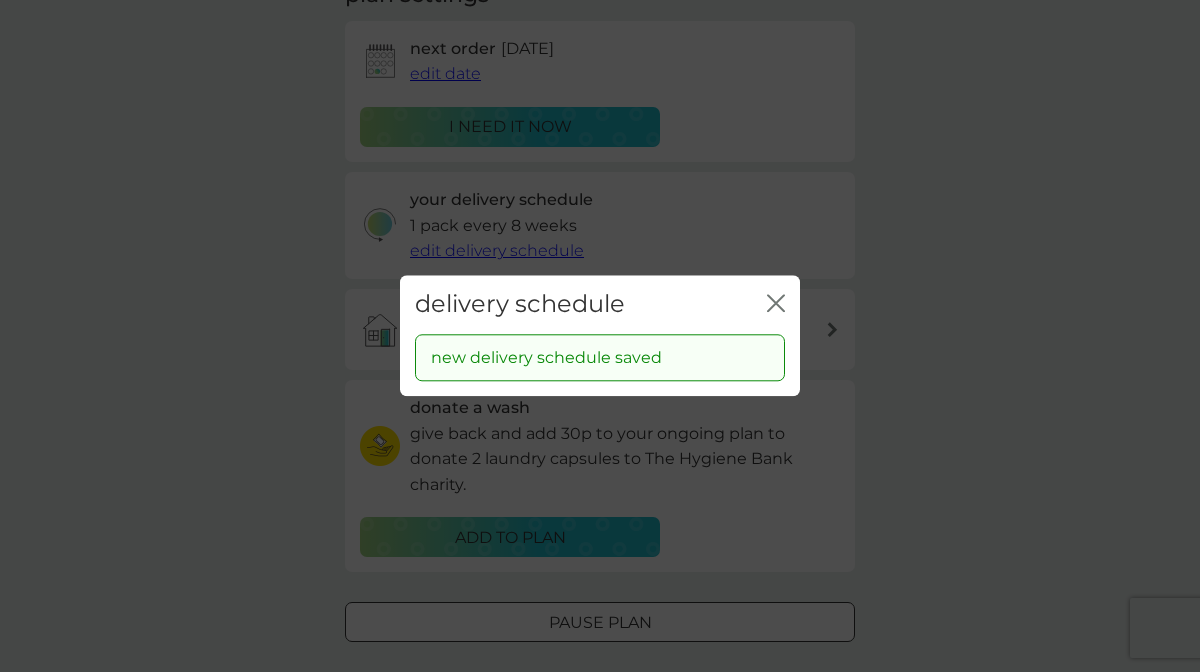 click on "close" 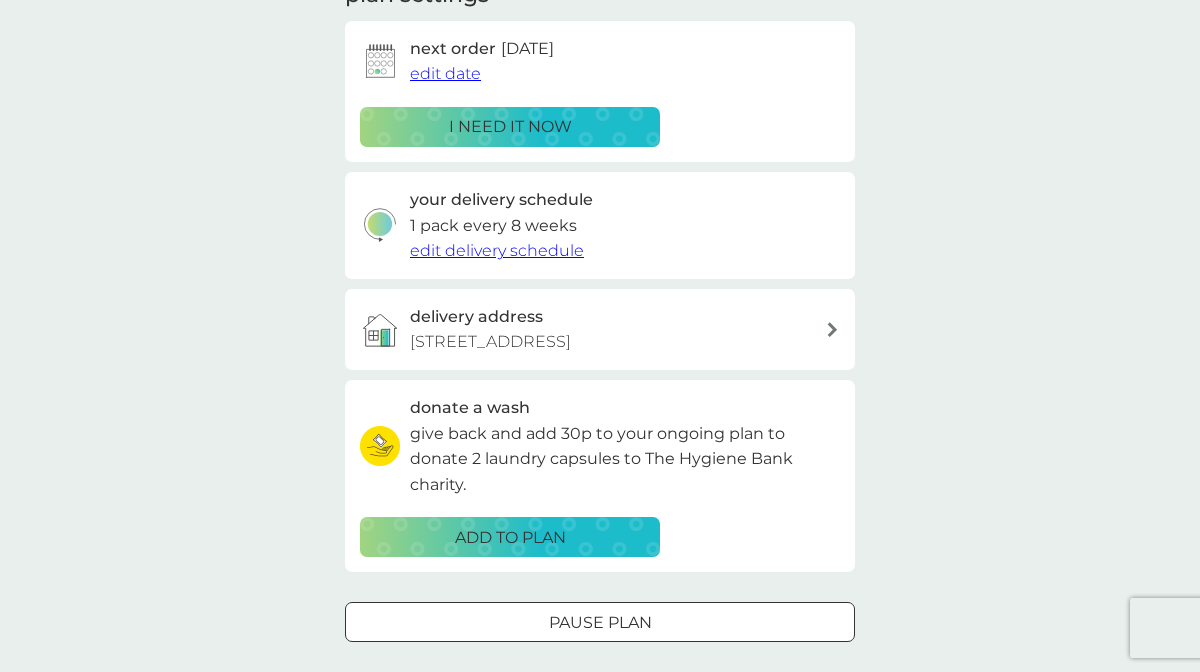 click on "edit date" at bounding box center (445, 73) 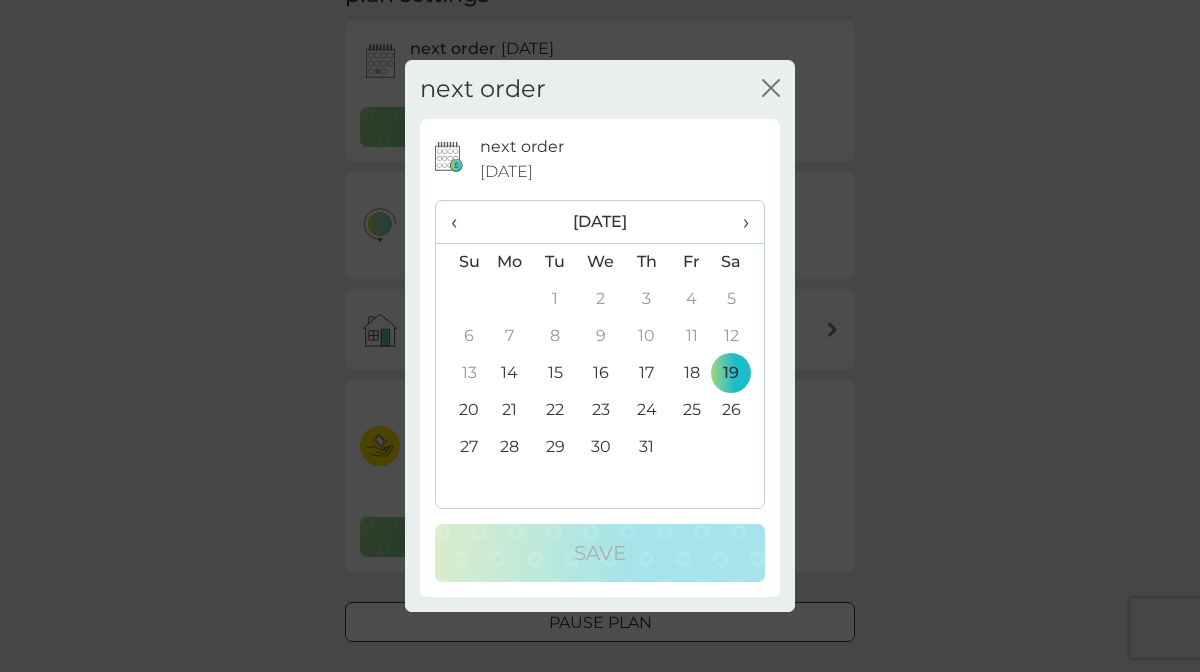 click on "›" at bounding box center (739, 222) 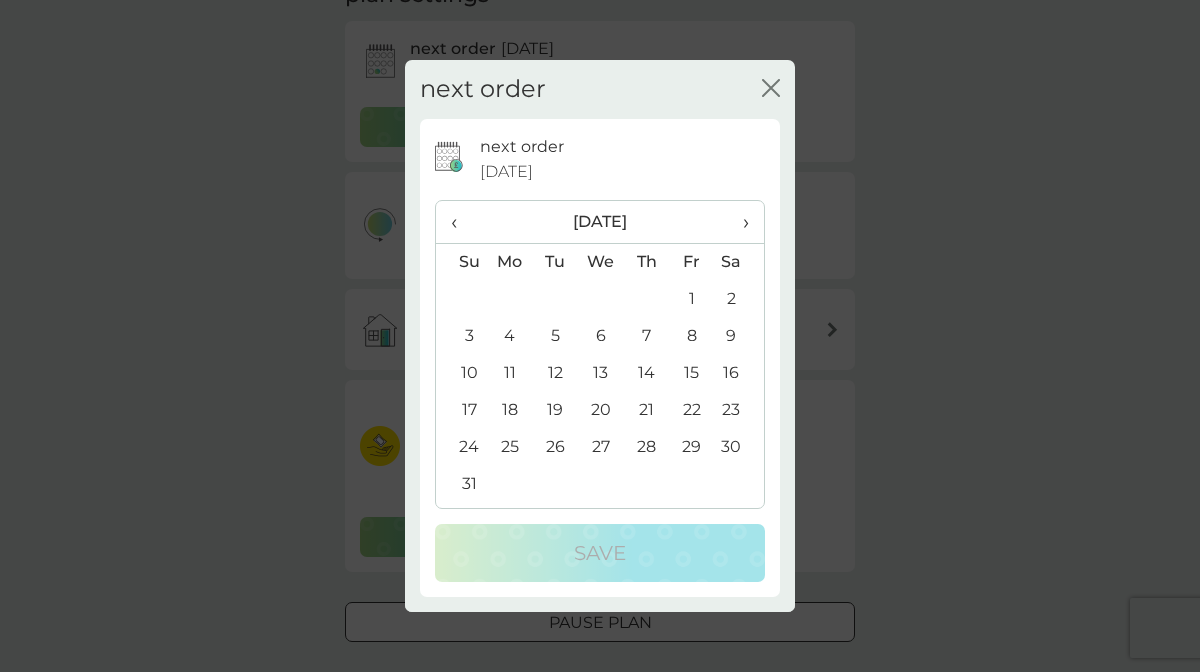 click on "›" at bounding box center [739, 222] 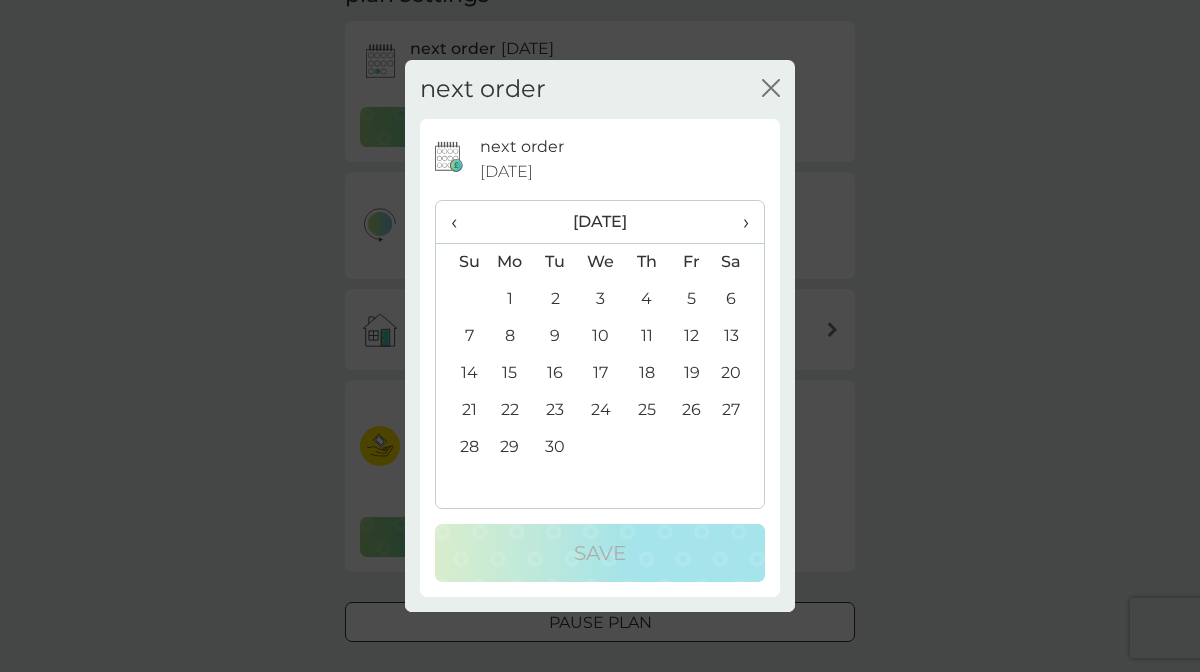 click on "30" at bounding box center [555, 447] 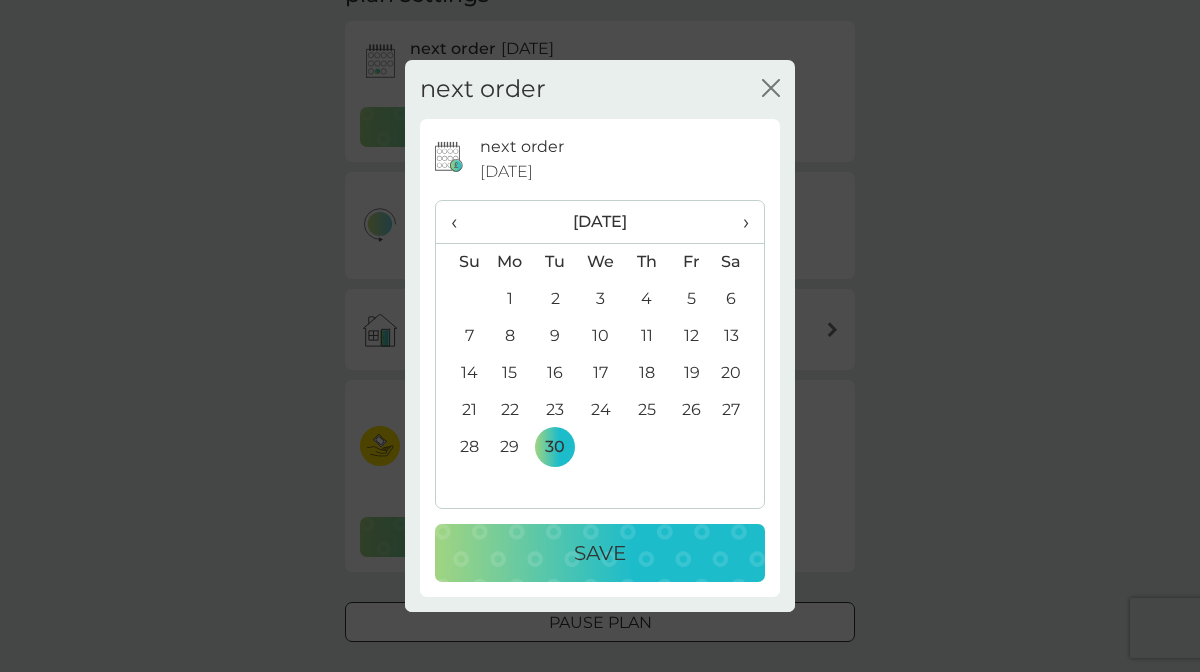 click on "Save" at bounding box center (600, 553) 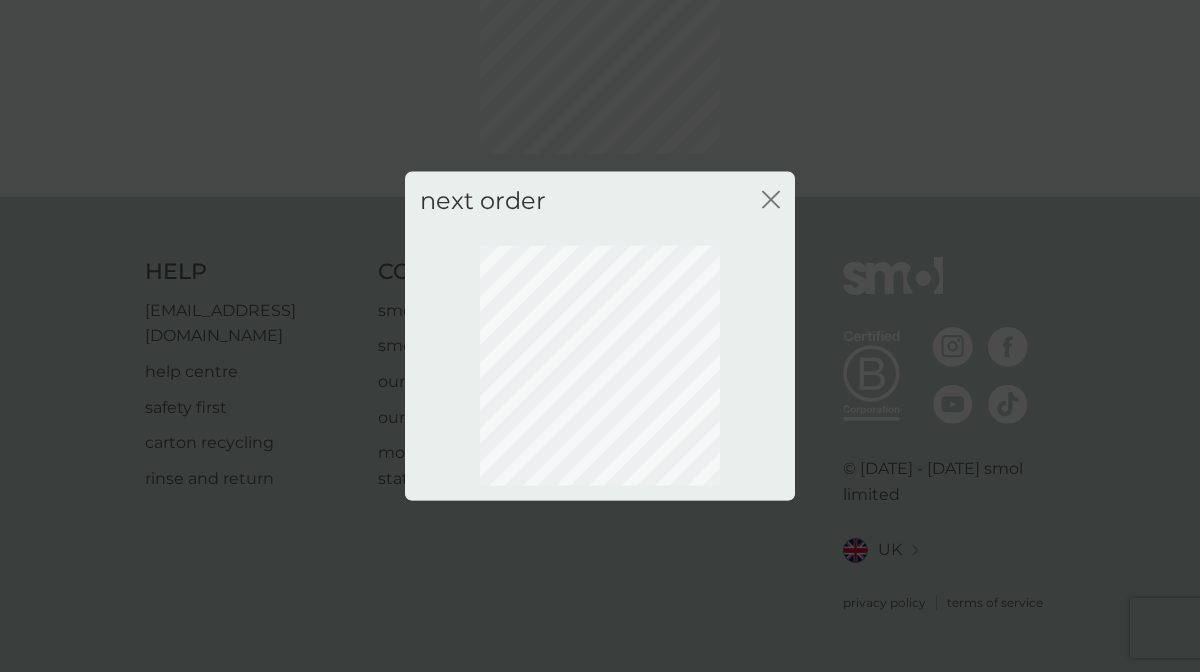 scroll, scrollTop: 166, scrollLeft: 0, axis: vertical 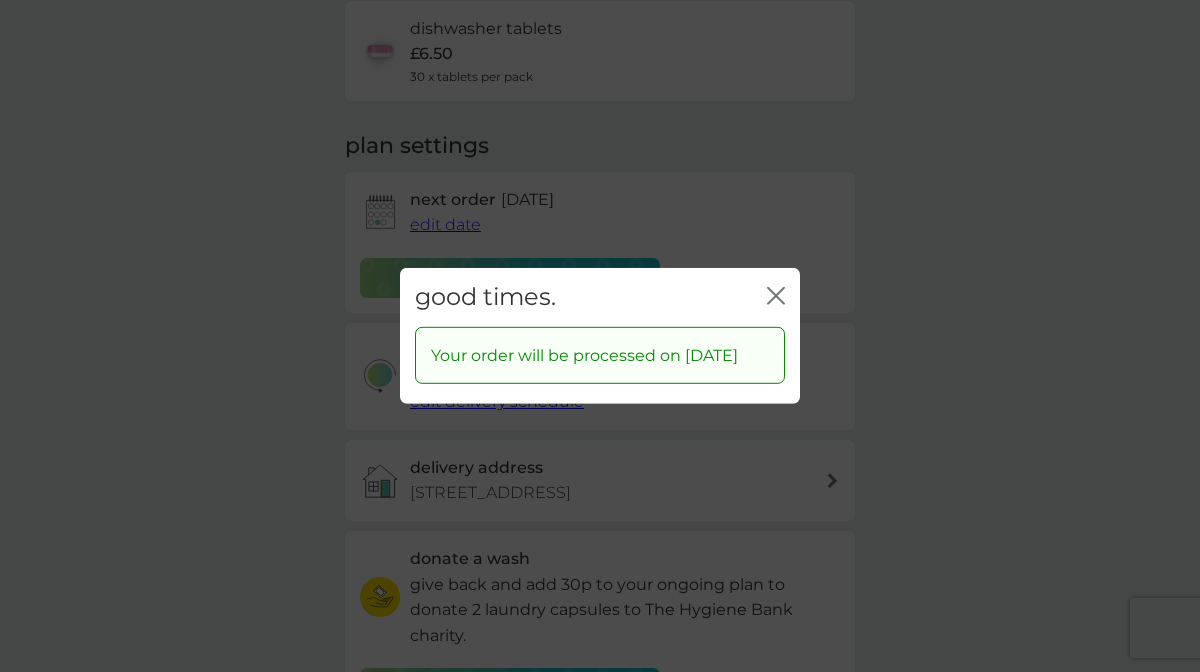 click on "close" 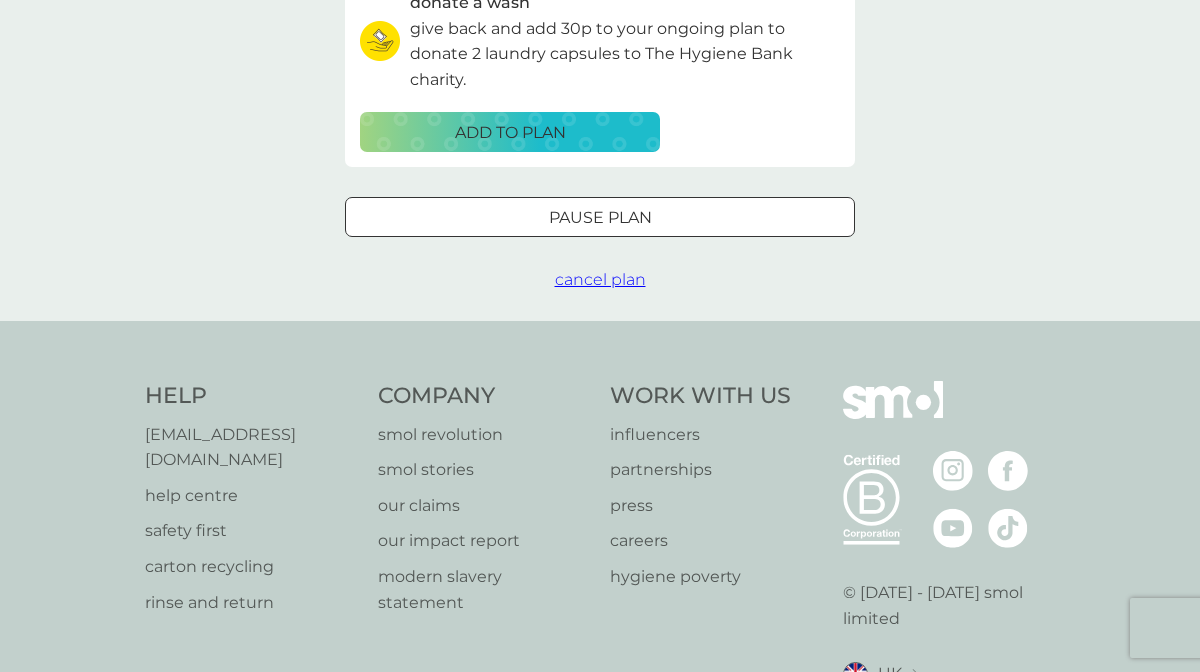 scroll, scrollTop: 0, scrollLeft: 0, axis: both 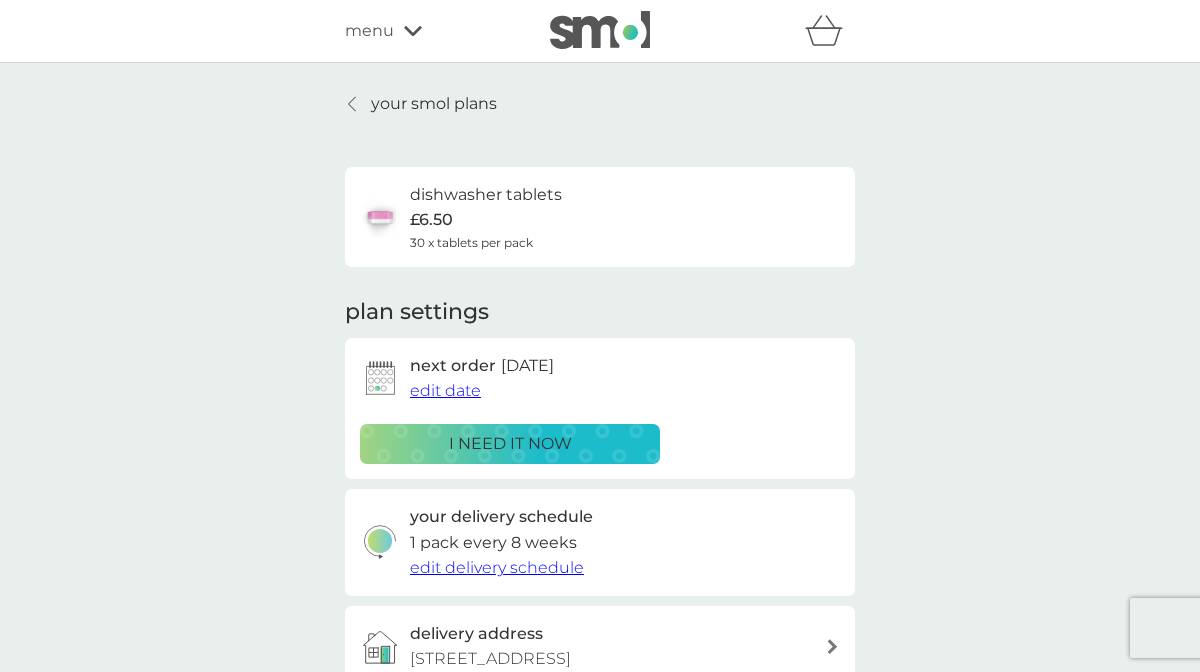 click on "your smol plans" at bounding box center [421, 104] 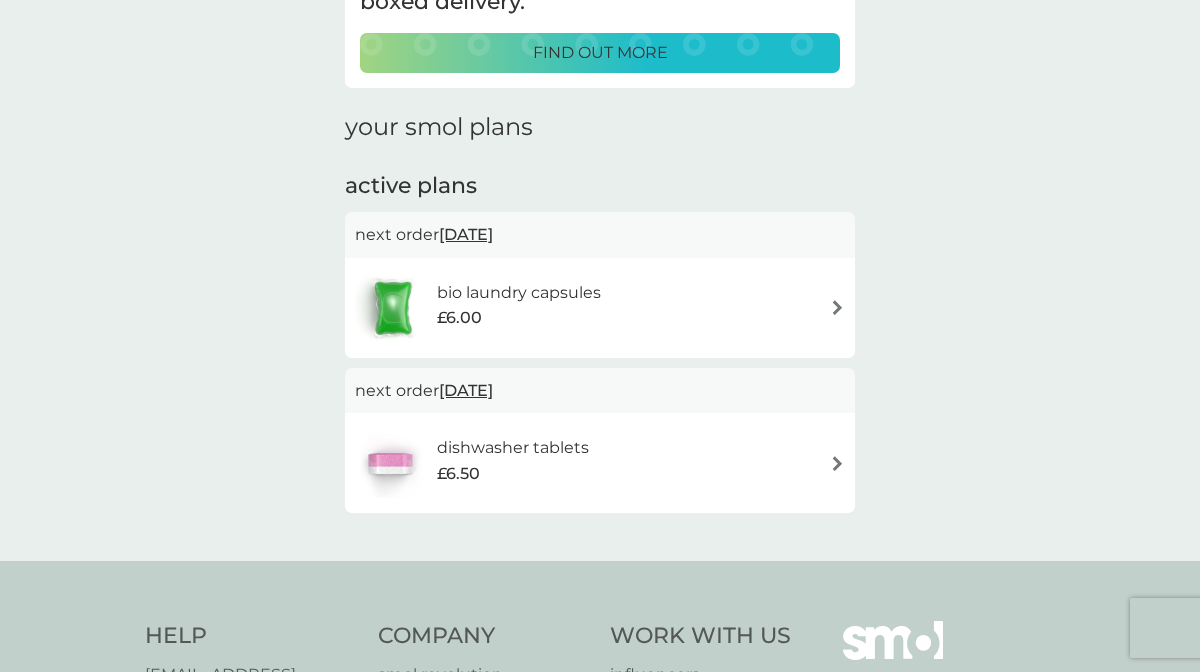 scroll, scrollTop: 222, scrollLeft: 0, axis: vertical 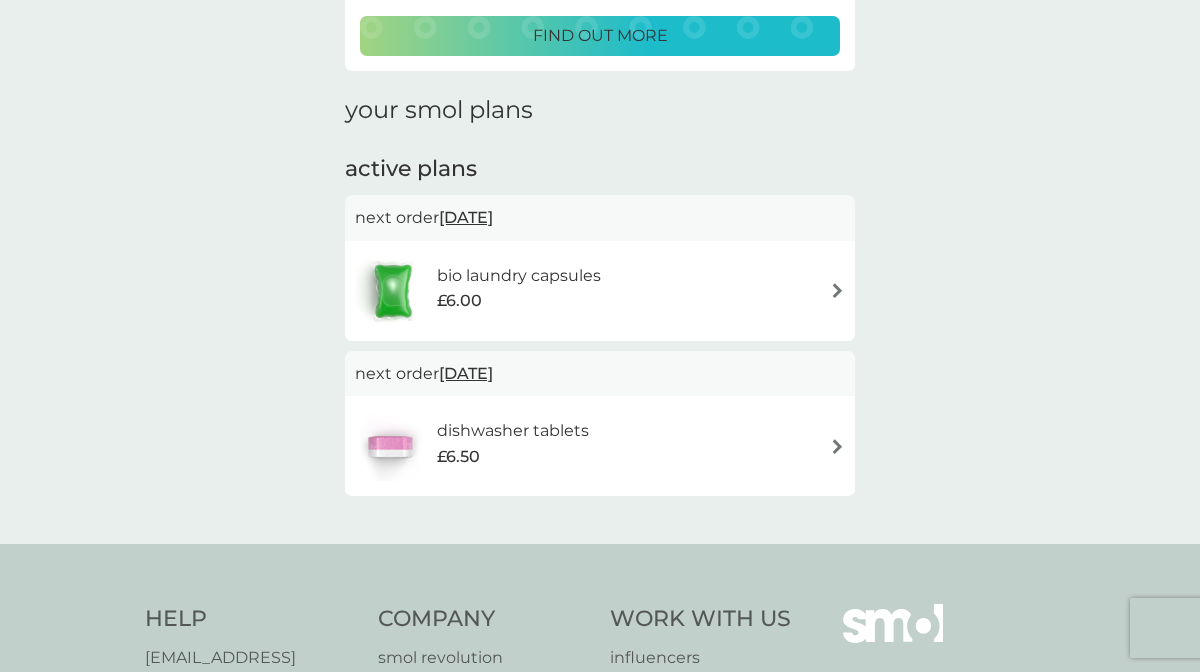 click on "bio laundry capsules £6.00" at bounding box center (600, 291) 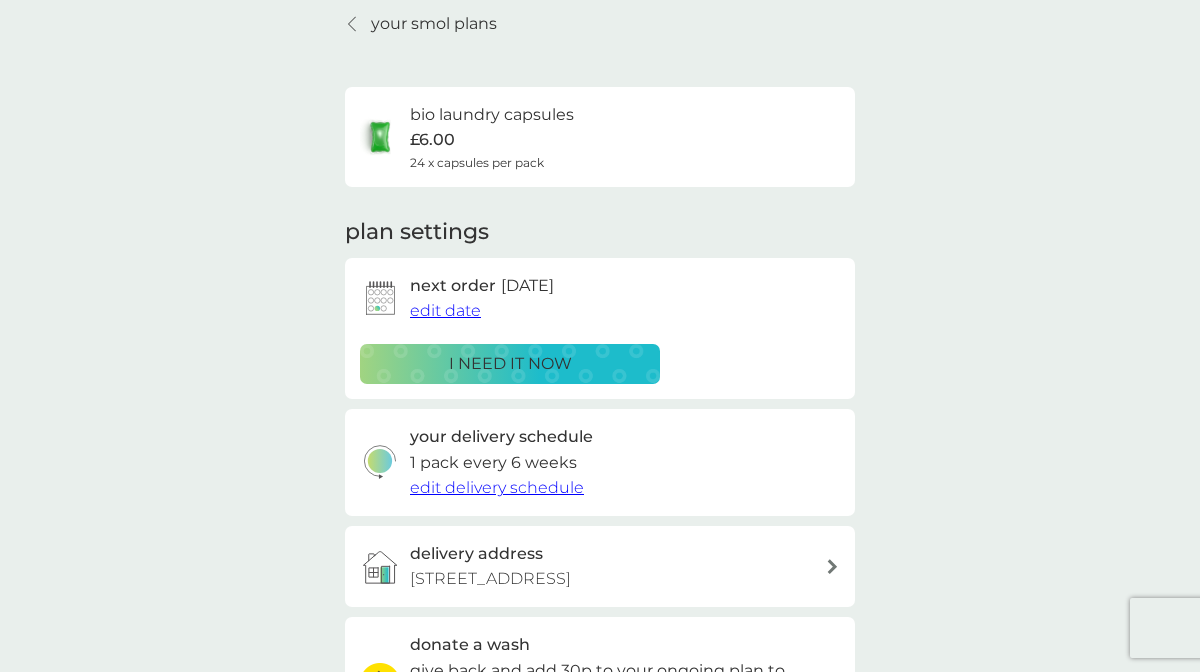 scroll, scrollTop: 125, scrollLeft: 0, axis: vertical 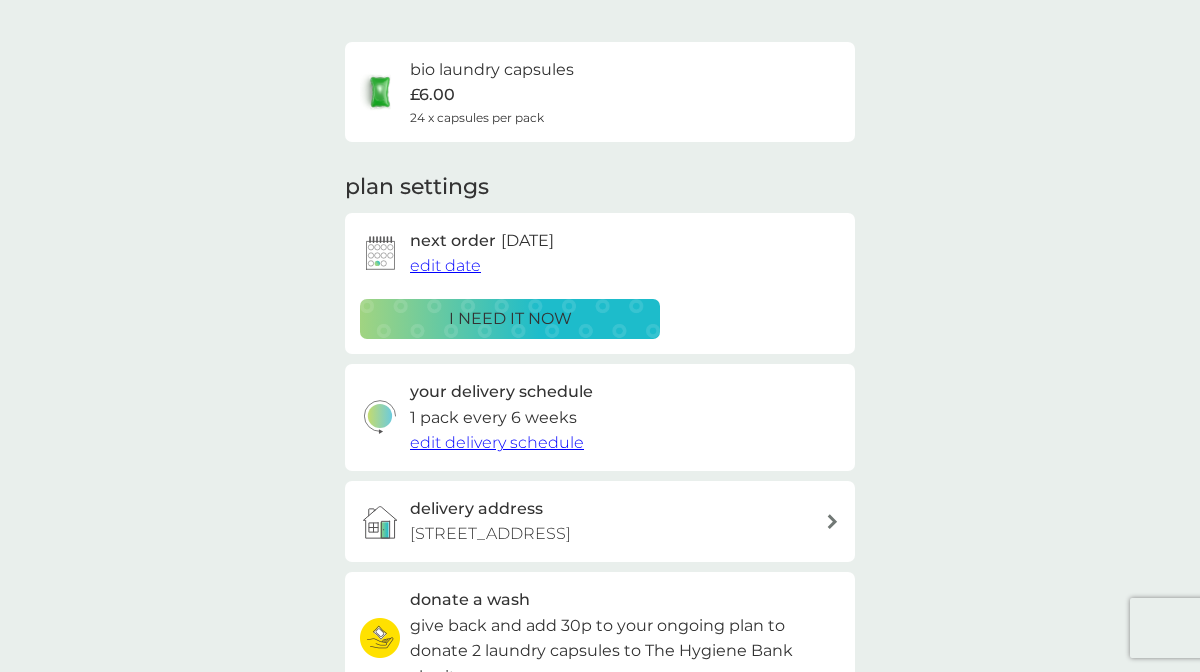 click on "edit date" at bounding box center (445, 265) 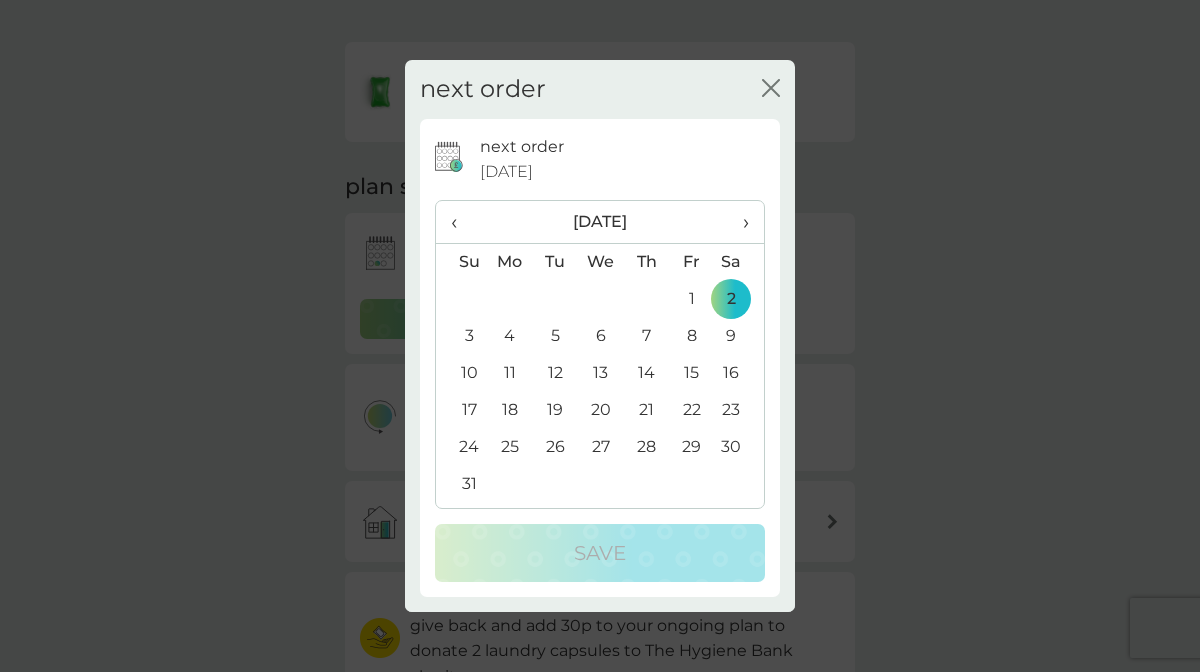 click on "30" at bounding box center (739, 447) 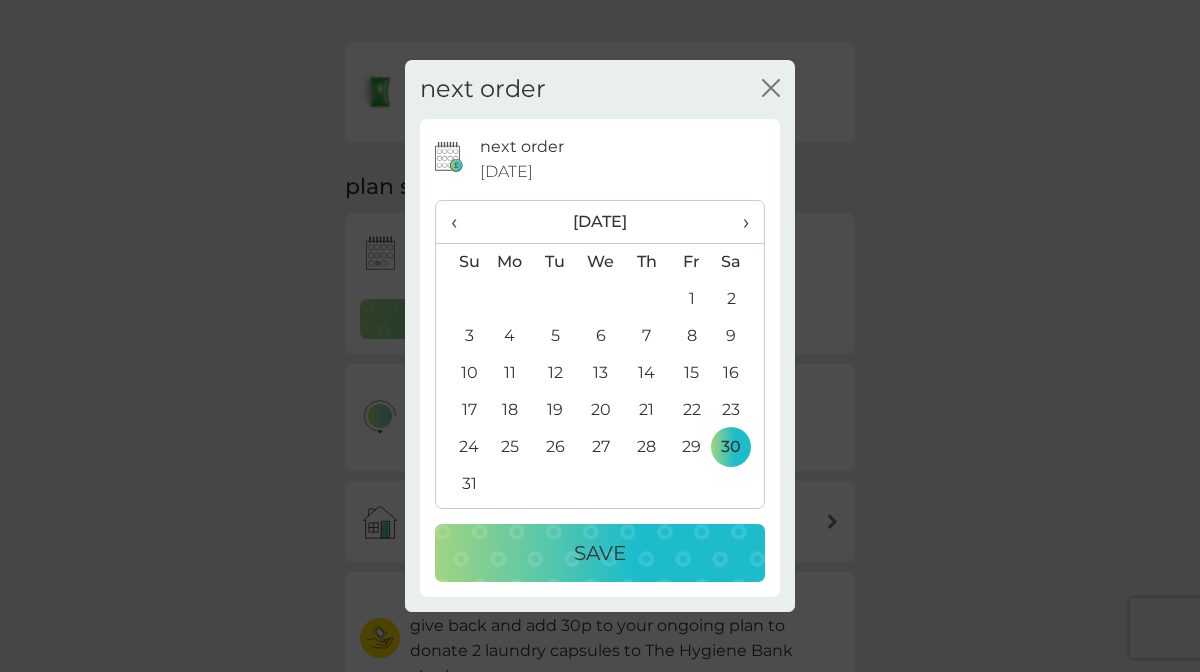 click on "Save" at bounding box center [600, 553] 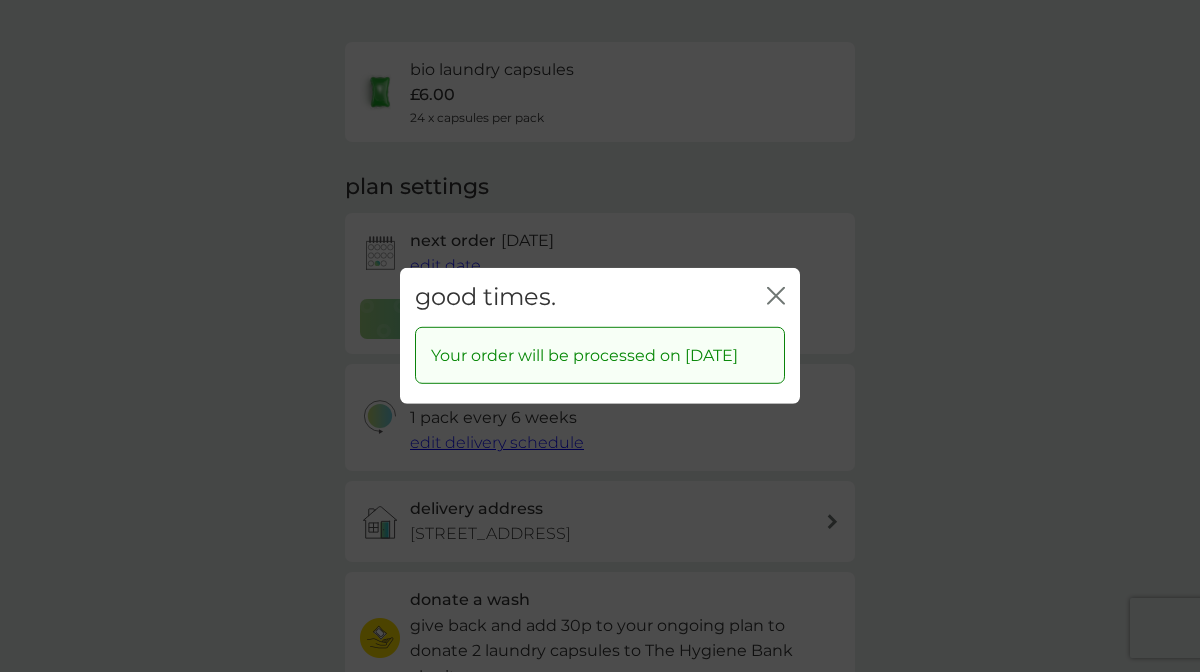 click on "close" 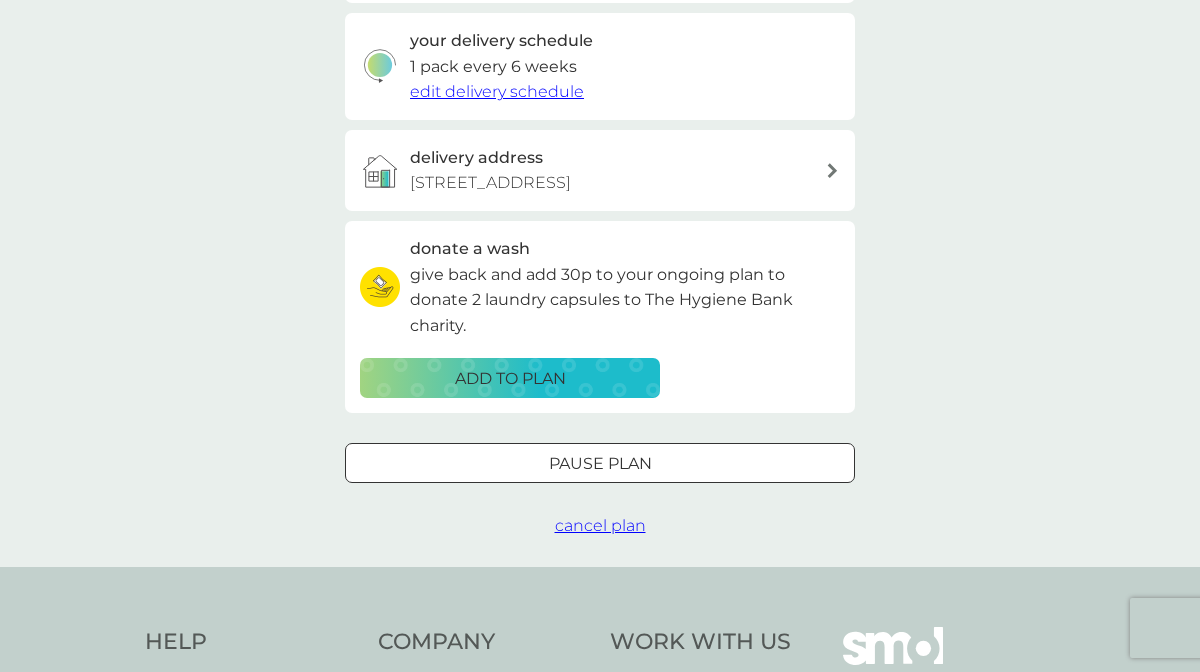 scroll, scrollTop: 0, scrollLeft: 0, axis: both 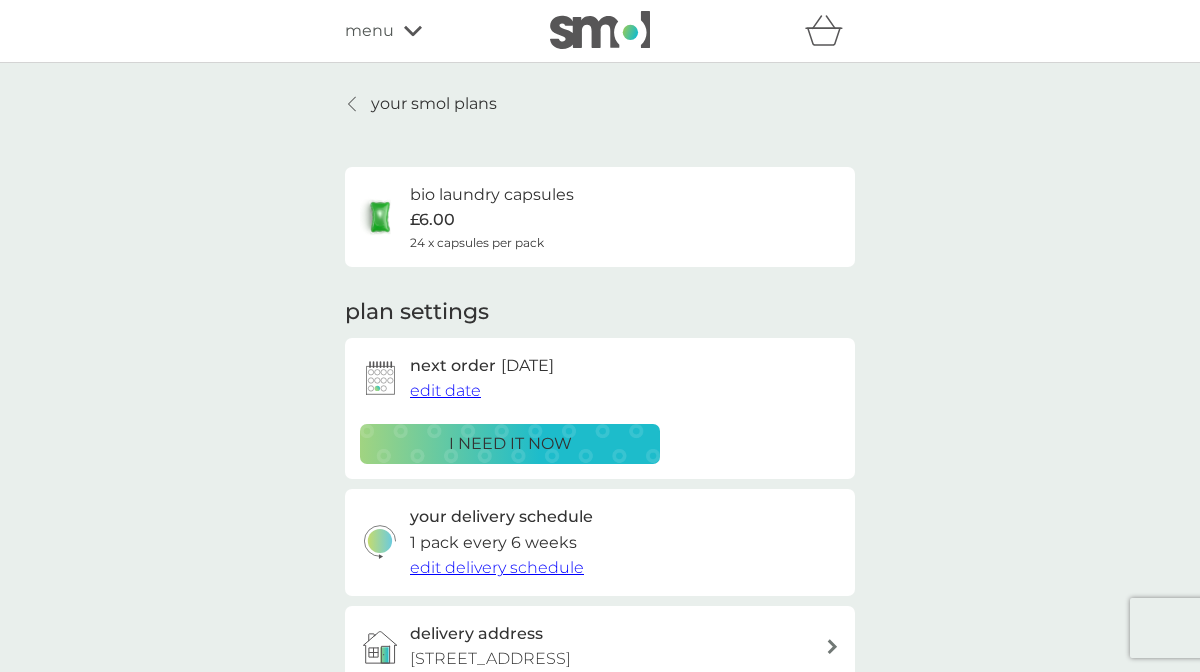 click on "your smol plans" at bounding box center [421, 104] 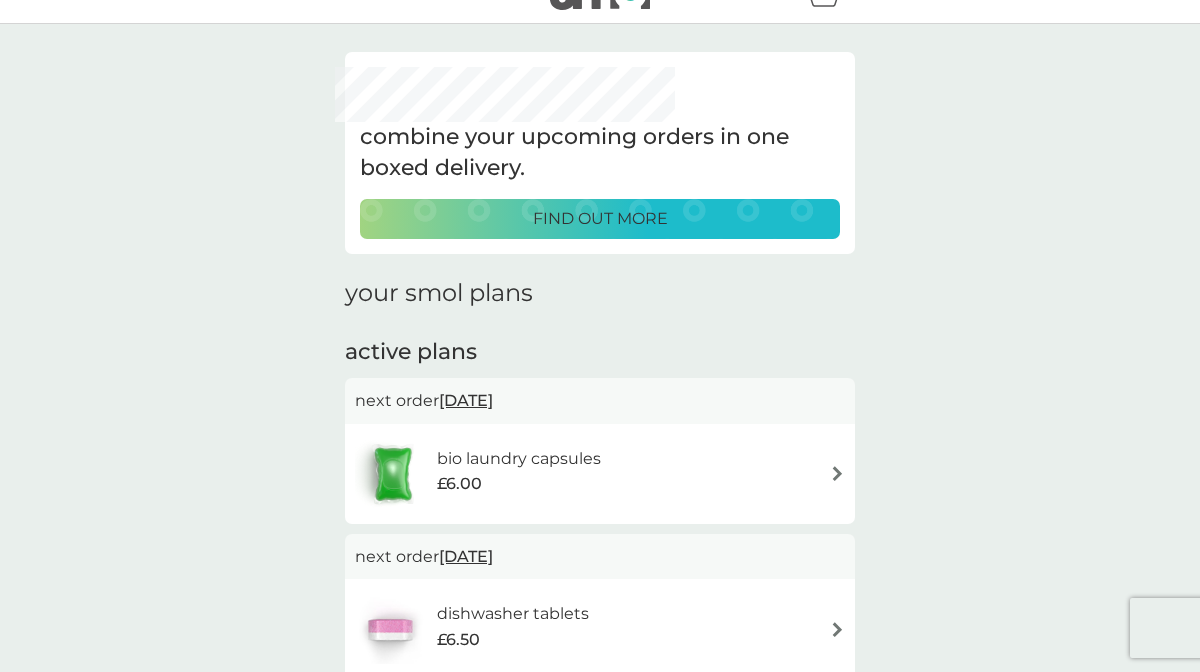 scroll, scrollTop: 0, scrollLeft: 0, axis: both 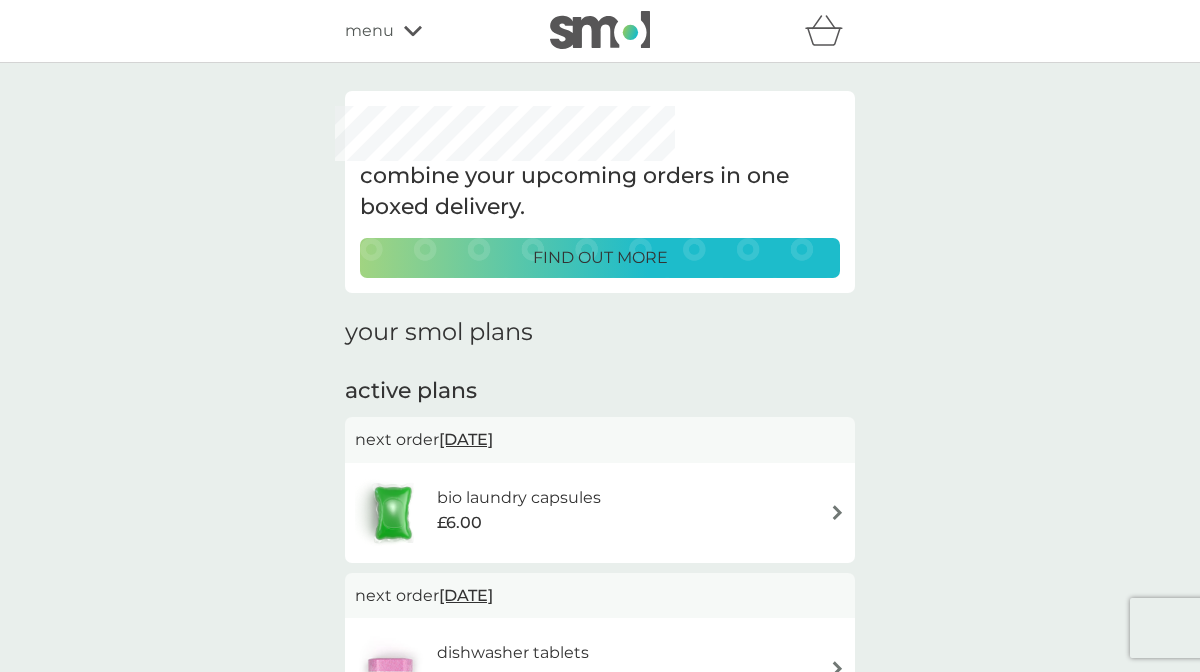 click on "find out more" at bounding box center [600, 258] 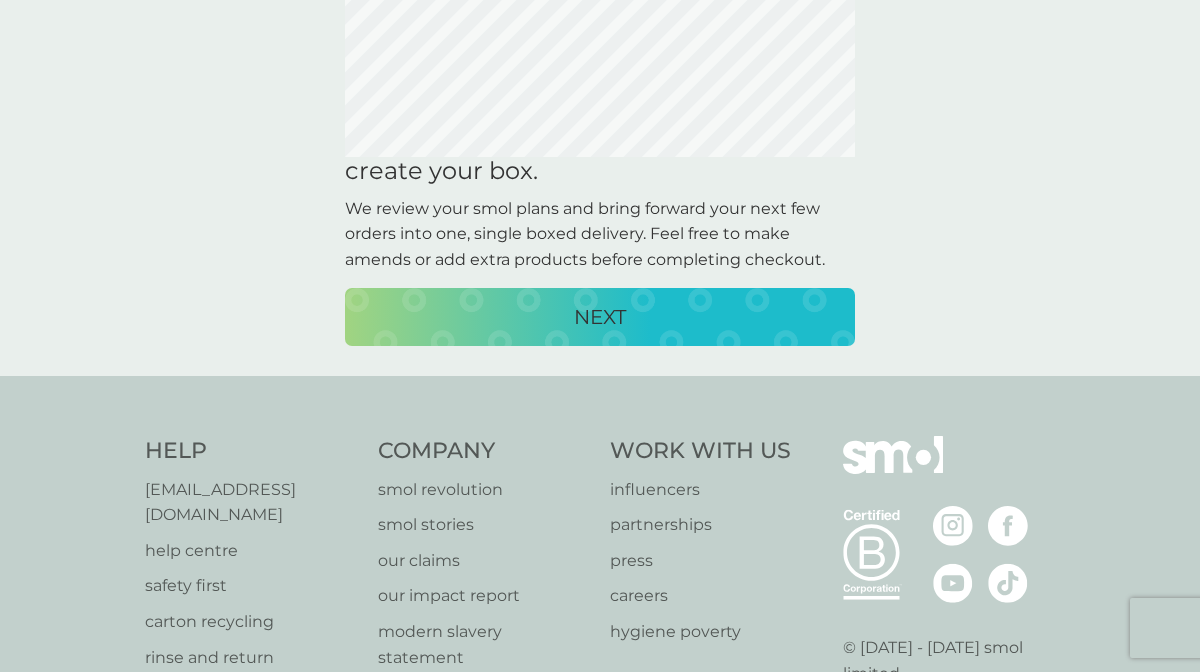 scroll, scrollTop: 211, scrollLeft: 0, axis: vertical 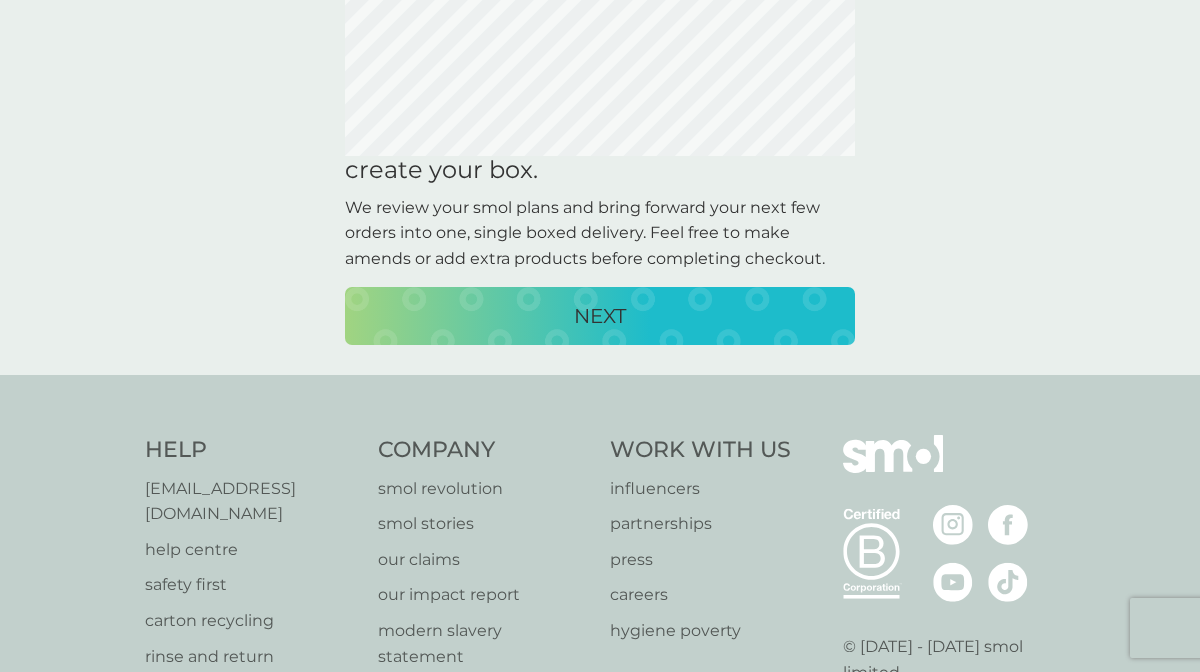 click on "NEXT" at bounding box center (600, 316) 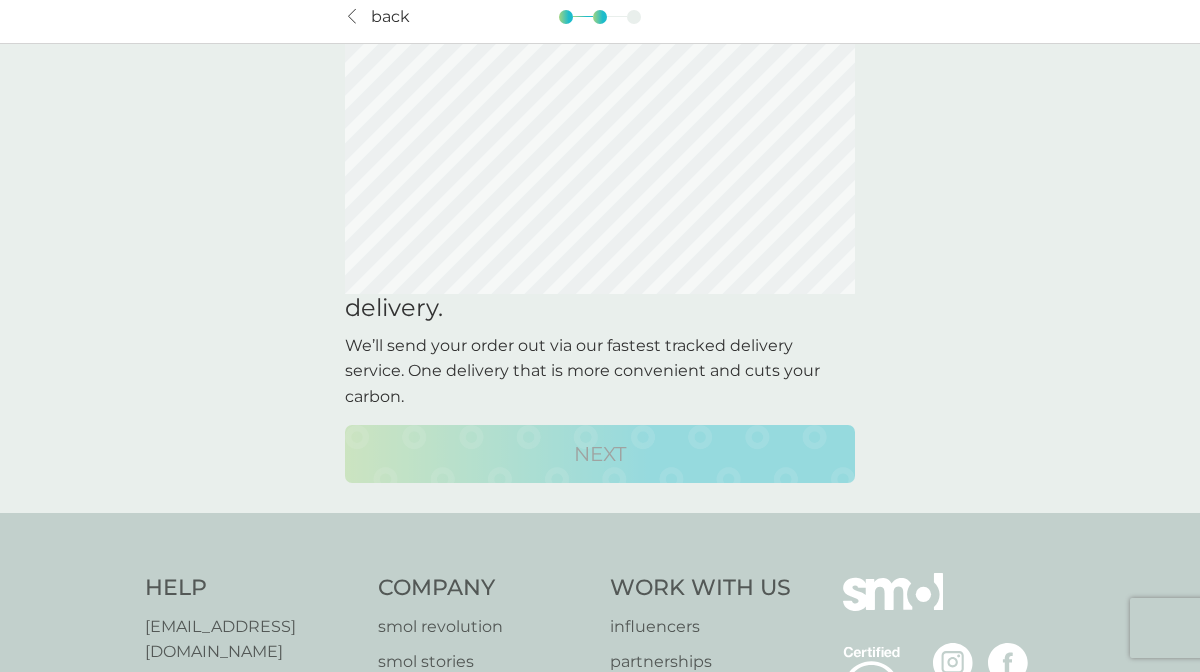 scroll, scrollTop: 0, scrollLeft: 0, axis: both 